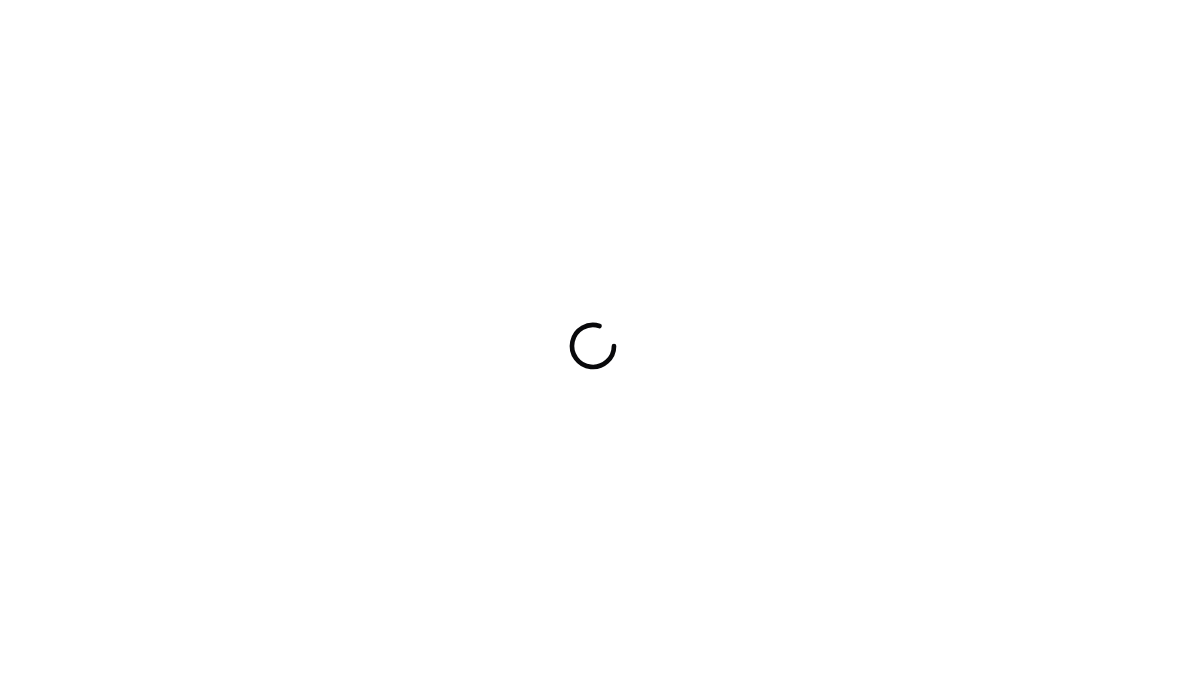 scroll, scrollTop: 0, scrollLeft: 0, axis: both 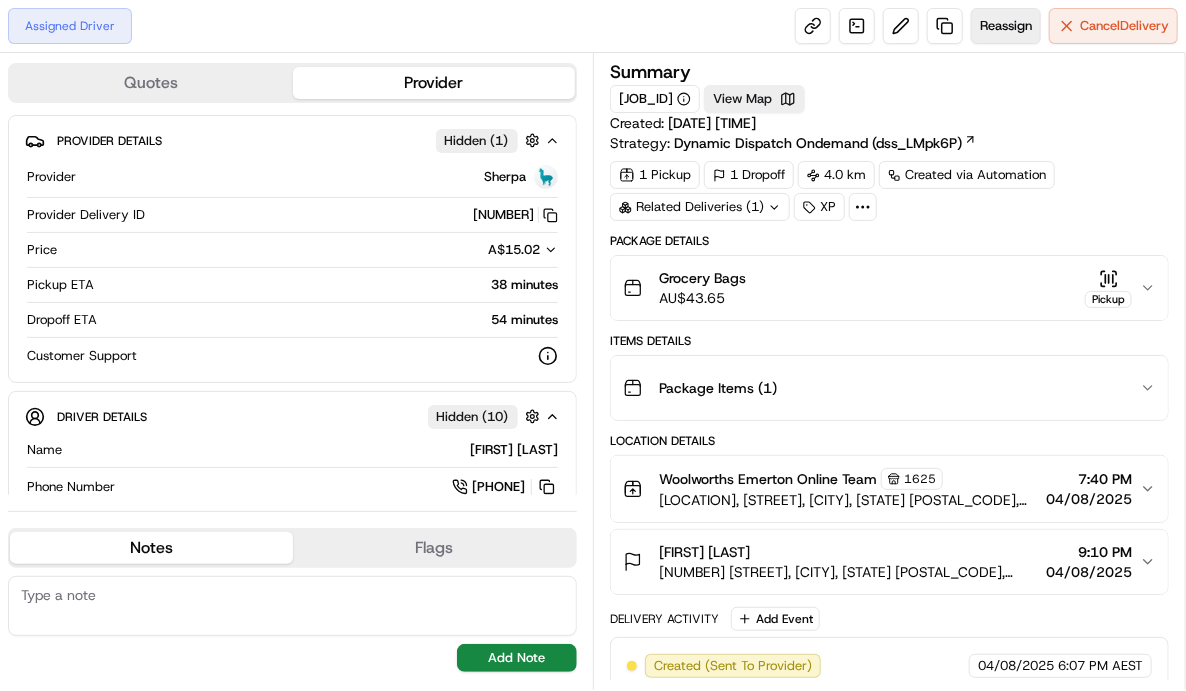 click on "Reassign" at bounding box center [1006, 26] 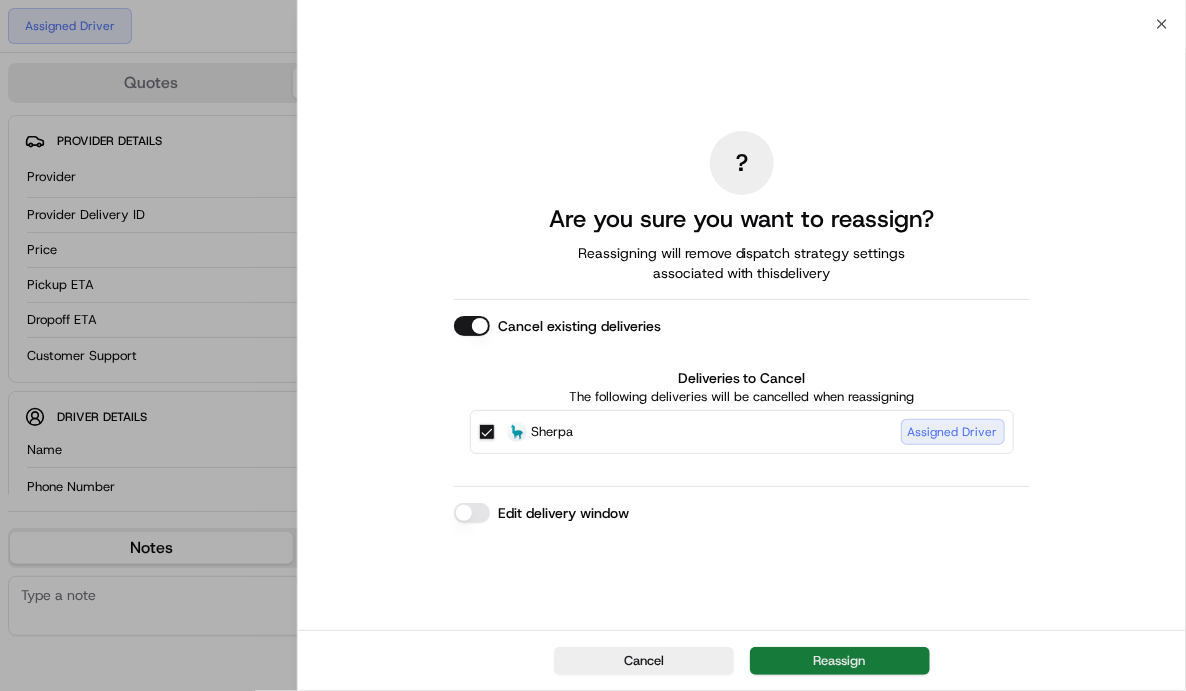 click on "Reassign" at bounding box center [840, 661] 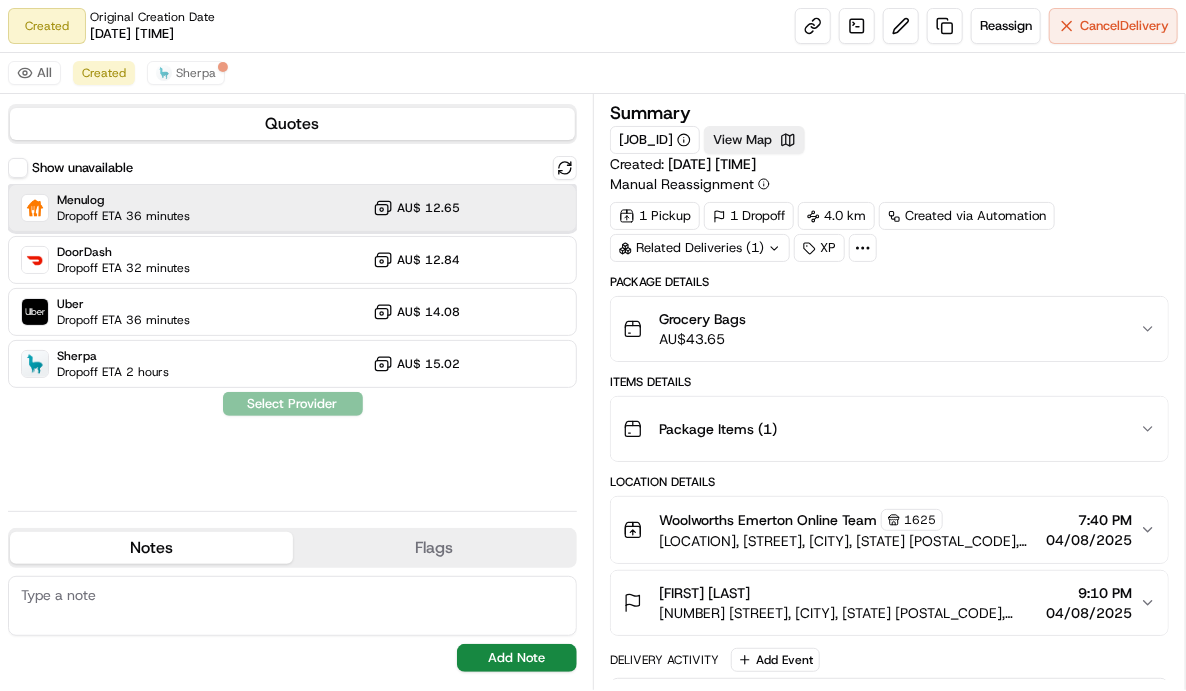 click on "Menulog Dropoff ETA   36 minutes AU$   12.65" at bounding box center [292, 208] 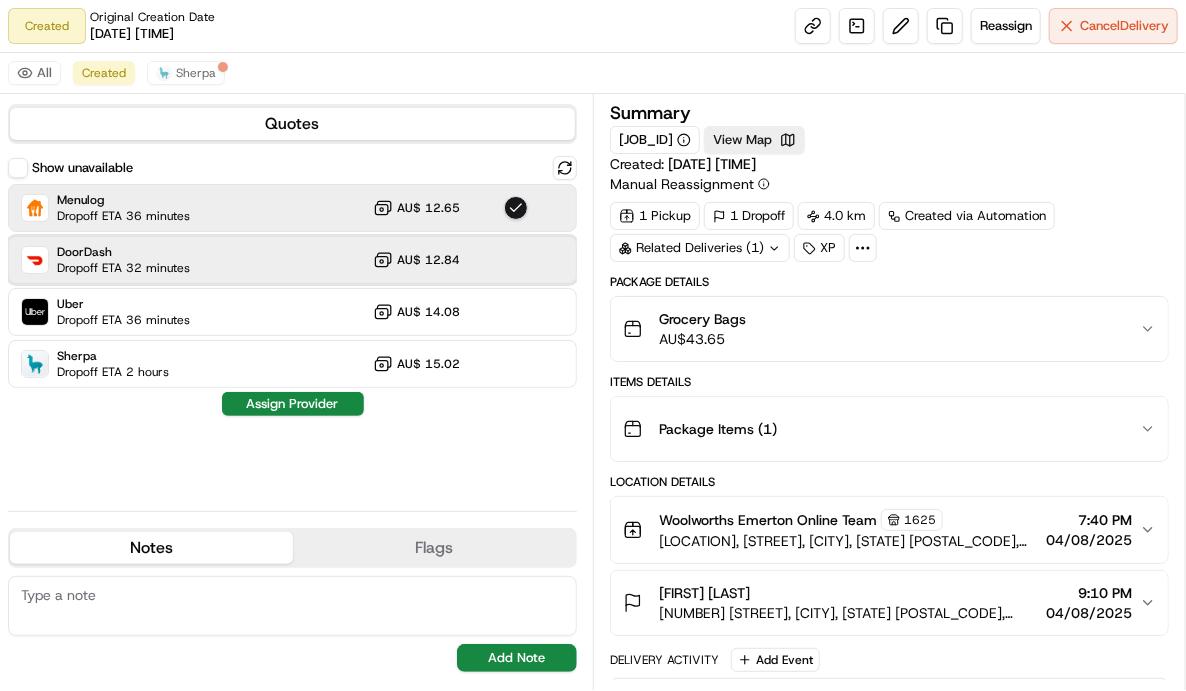 click on "DoorDash Dropoff ETA   32 minutes AU$   12.84" at bounding box center (292, 260) 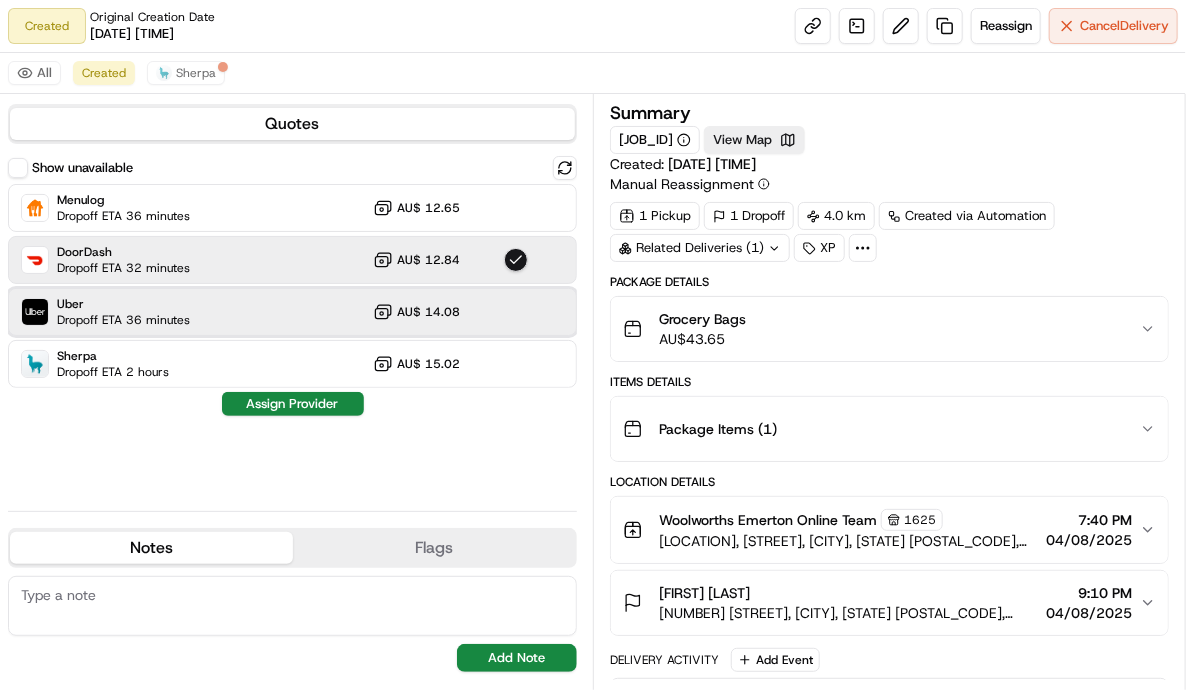 click on "Dropoff ETA   36 minutes" at bounding box center (123, 320) 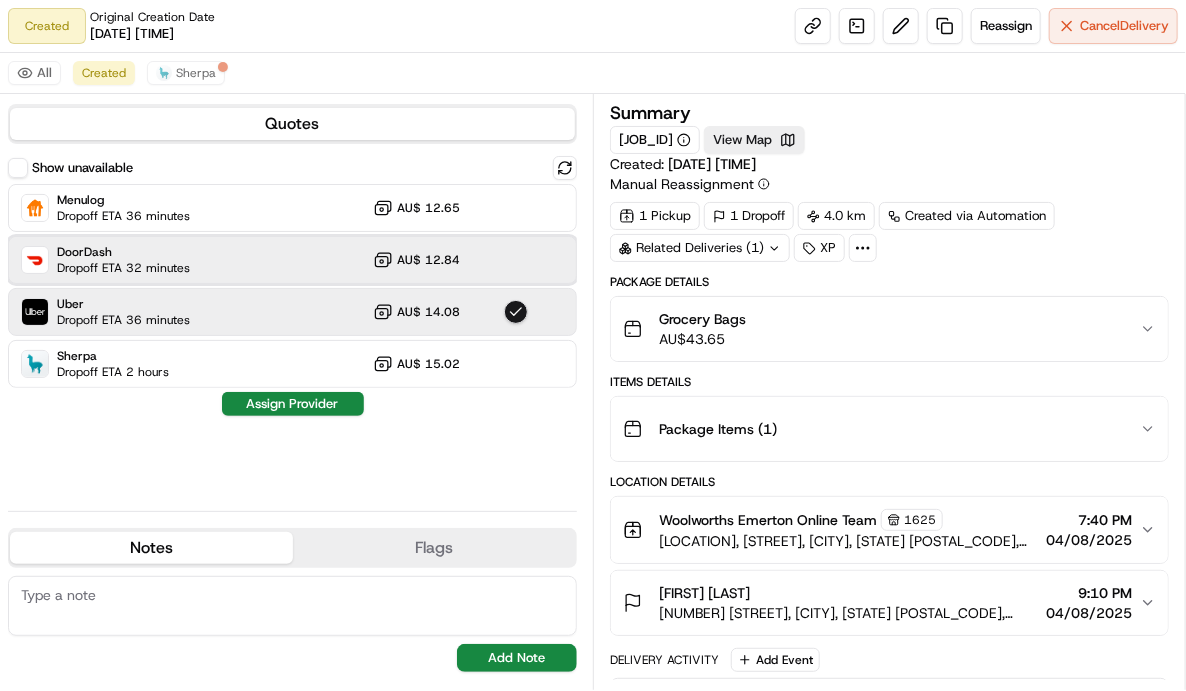 click on "Dropoff ETA   32 minutes" at bounding box center (123, 268) 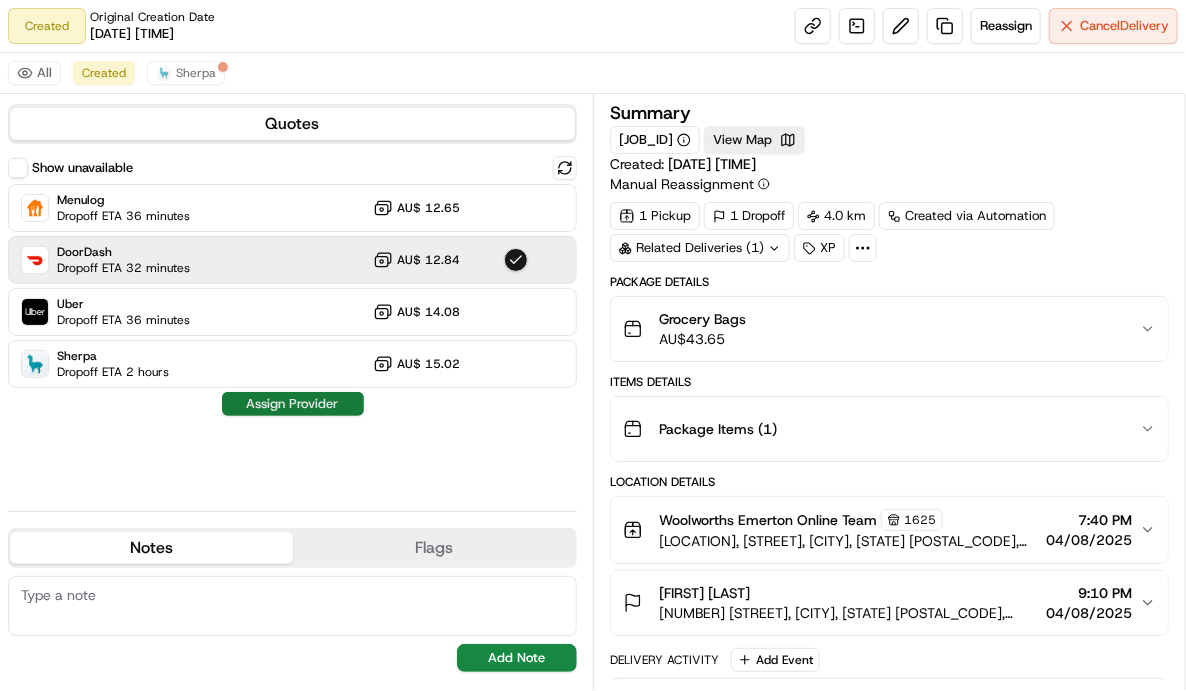 click on "Assign Provider" at bounding box center [293, 404] 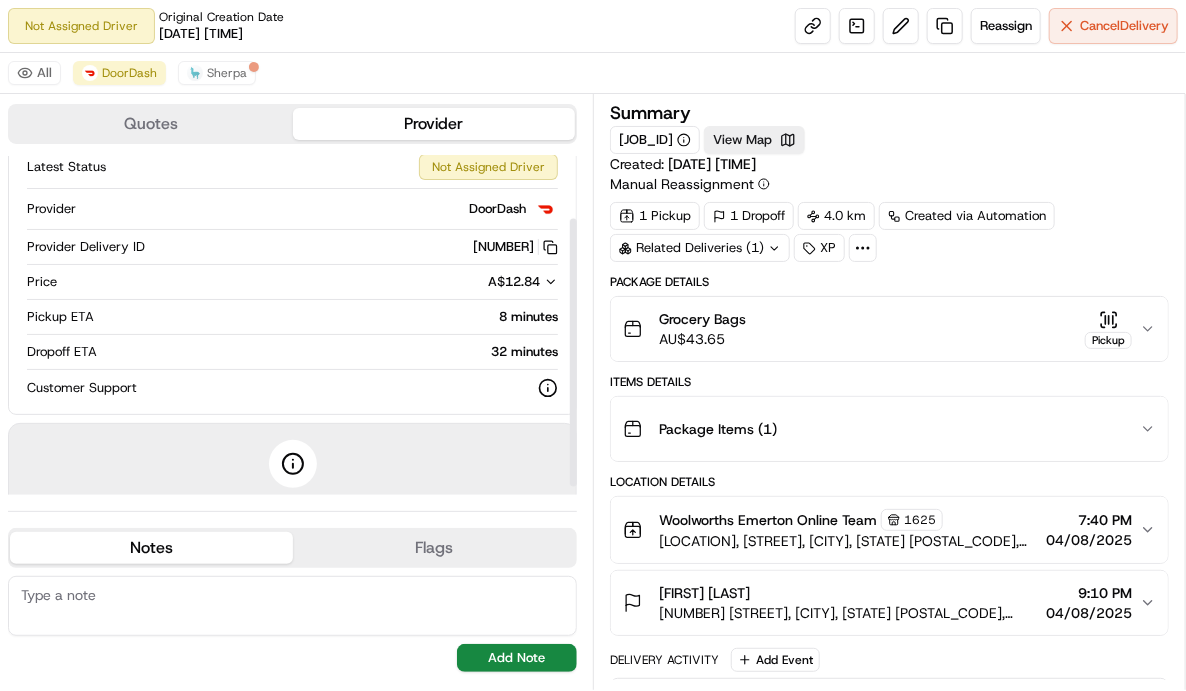 scroll, scrollTop: 0, scrollLeft: 0, axis: both 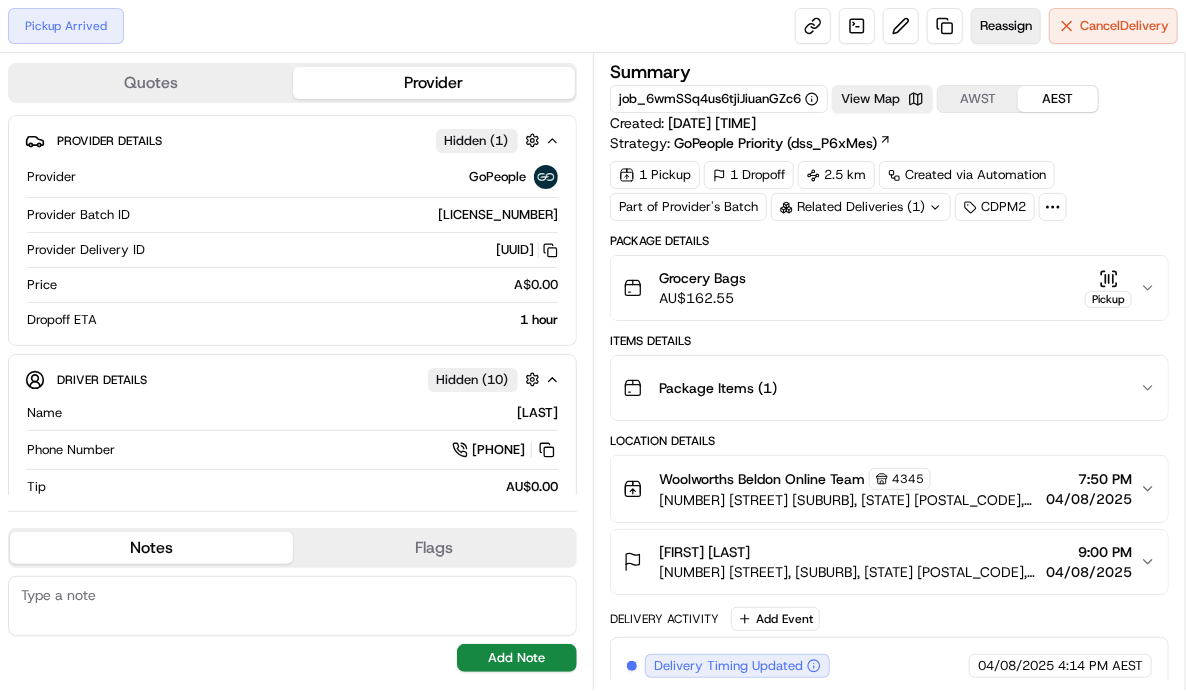 click on "Reassign" at bounding box center [1006, 26] 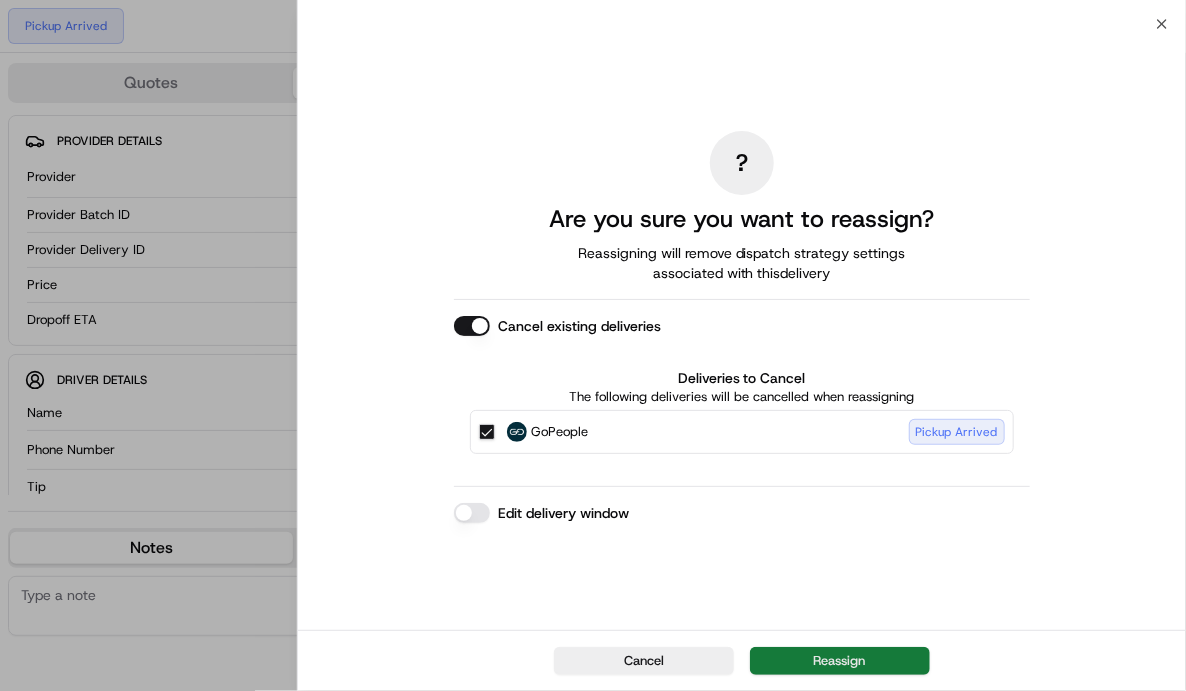 click on "Reassign" at bounding box center [840, 661] 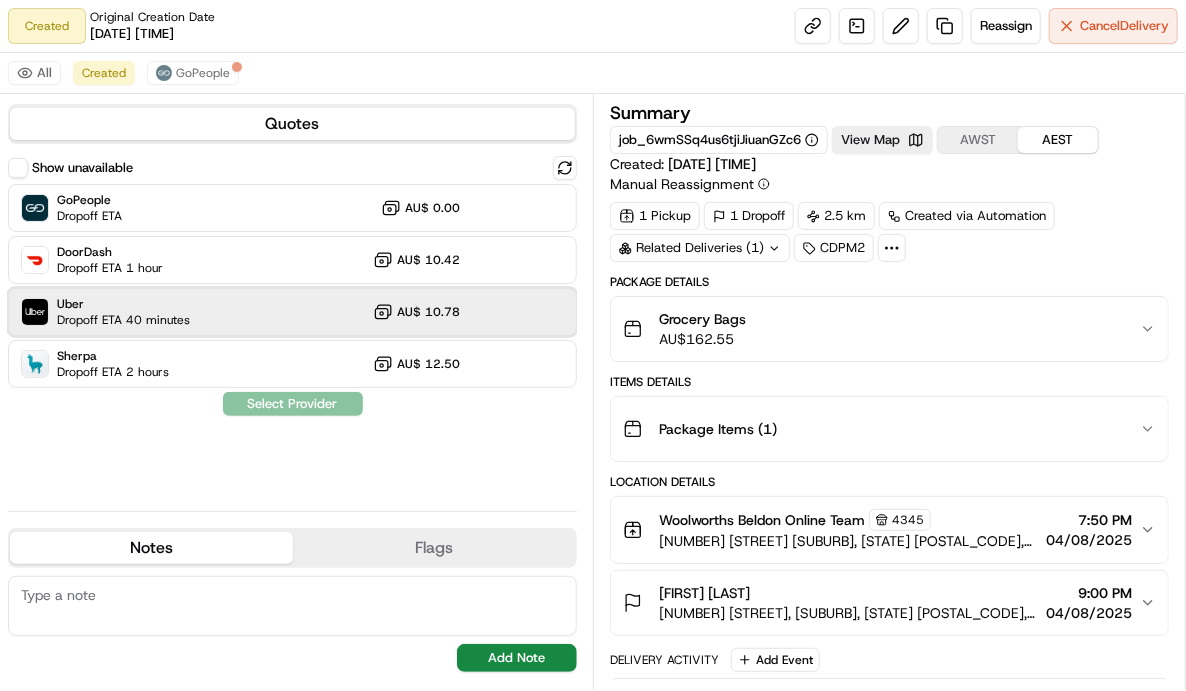 click on "Uber Dropoff ETA   40 minutes AU$   10.78" at bounding box center (292, 312) 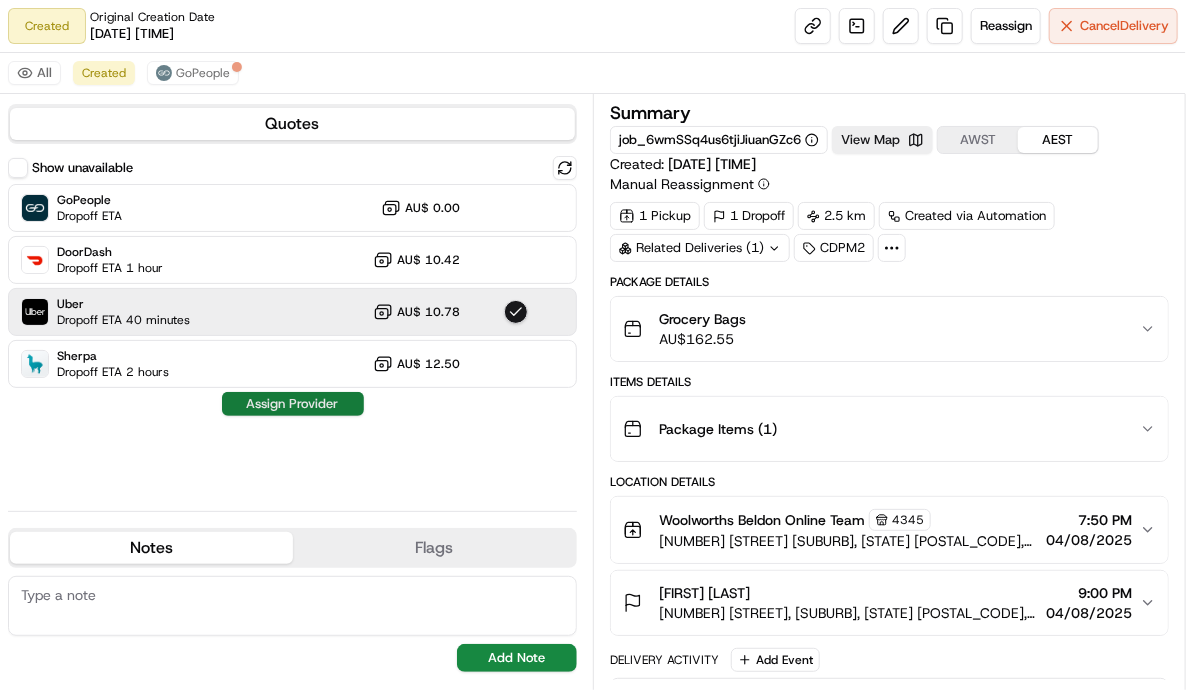 click on "Assign Provider" at bounding box center (293, 404) 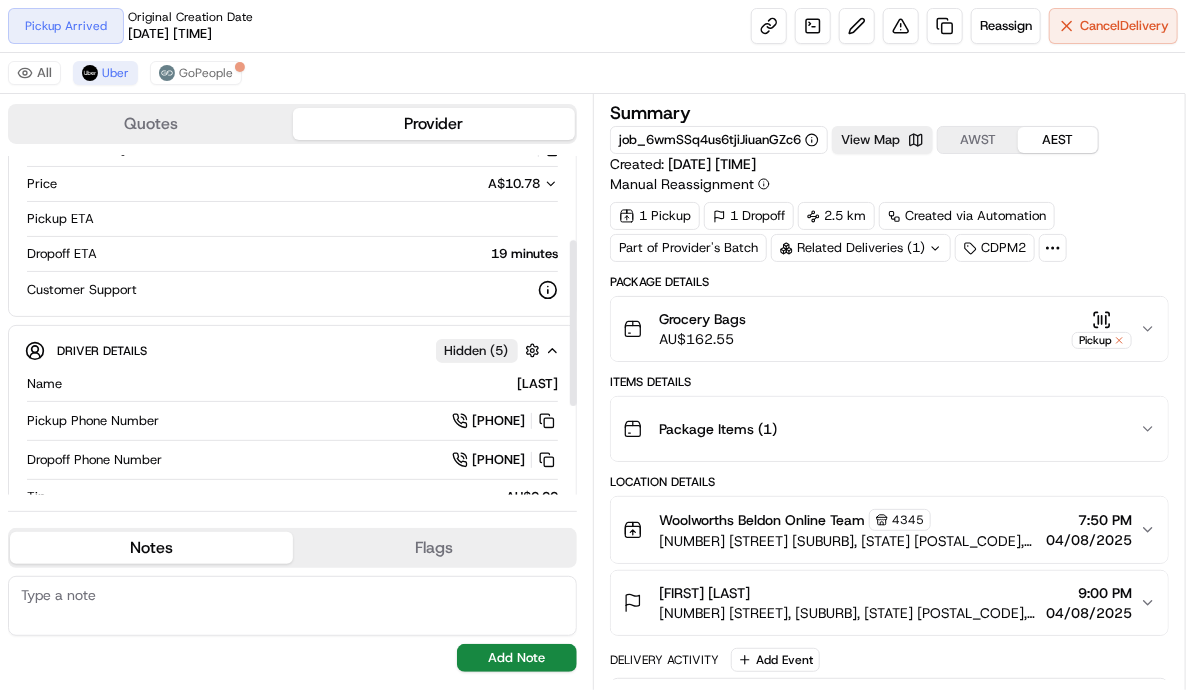 scroll, scrollTop: 240, scrollLeft: 0, axis: vertical 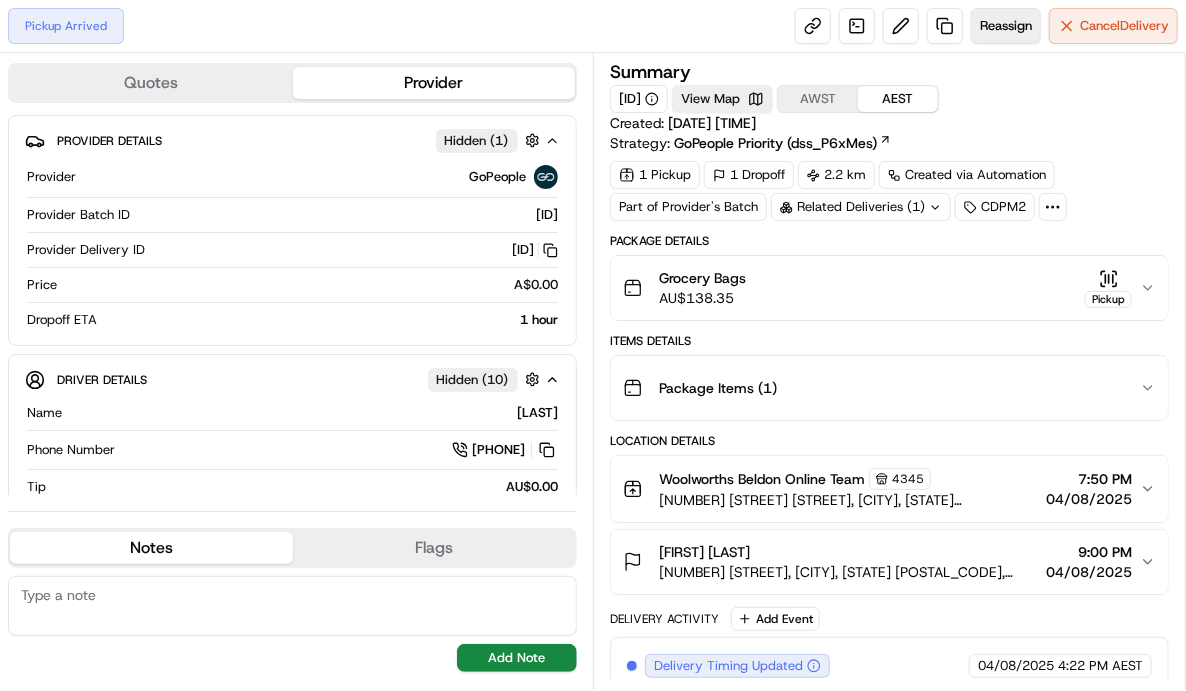 click on "Reassign" at bounding box center (1006, 26) 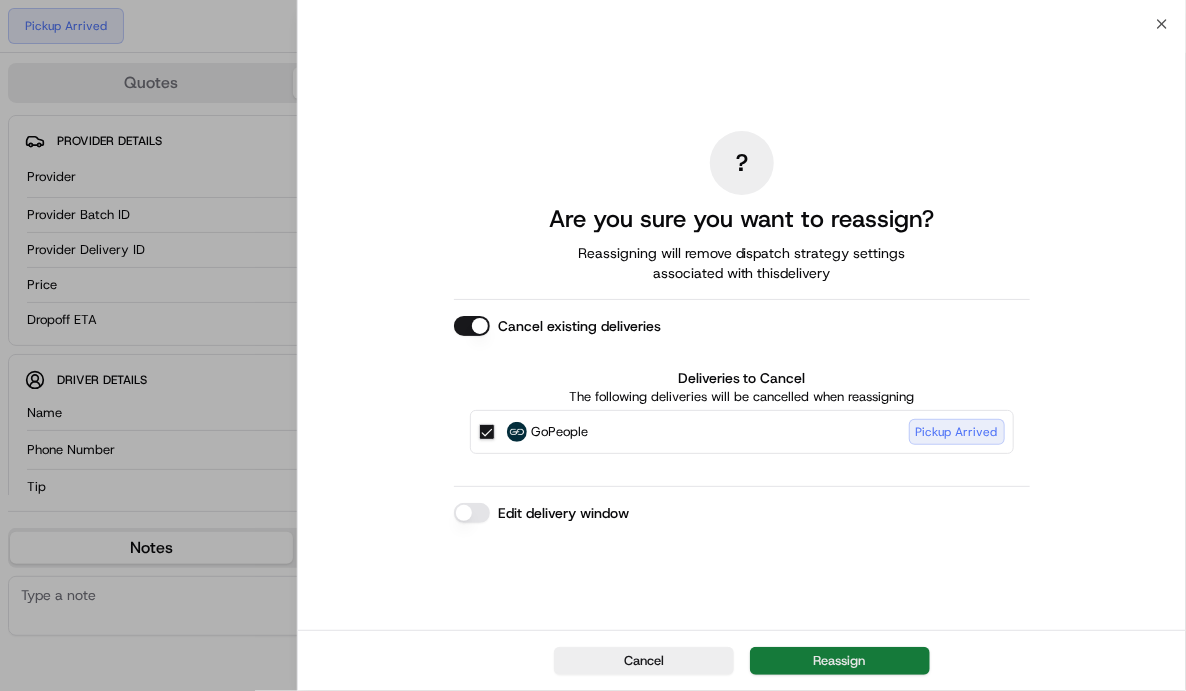 click on "Reassign" at bounding box center [840, 661] 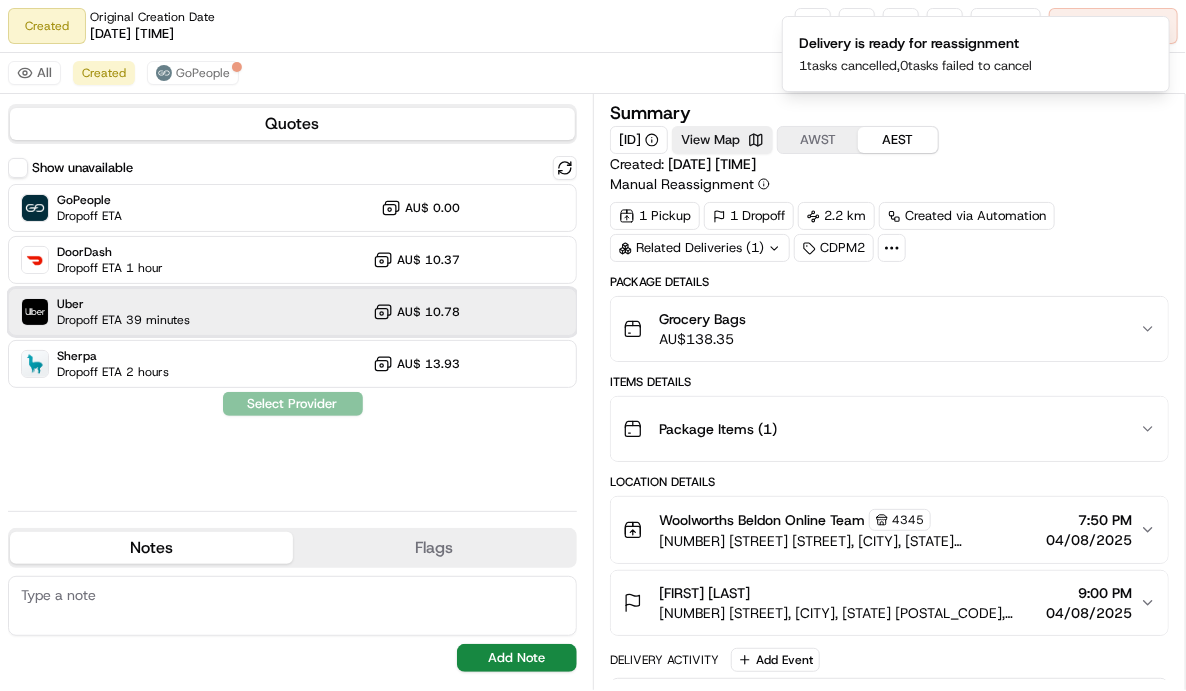 click on "Uber Dropoff ETA   39 minutes AU$   10.78" at bounding box center [292, 312] 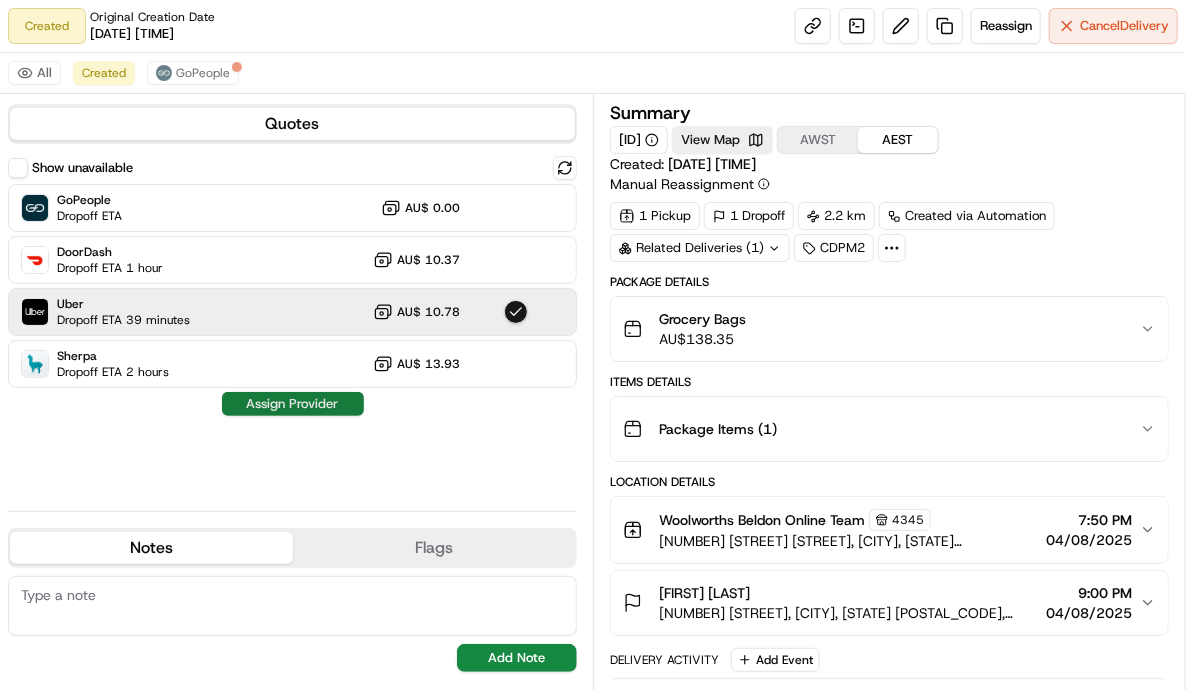 click on "Assign Provider" at bounding box center [293, 404] 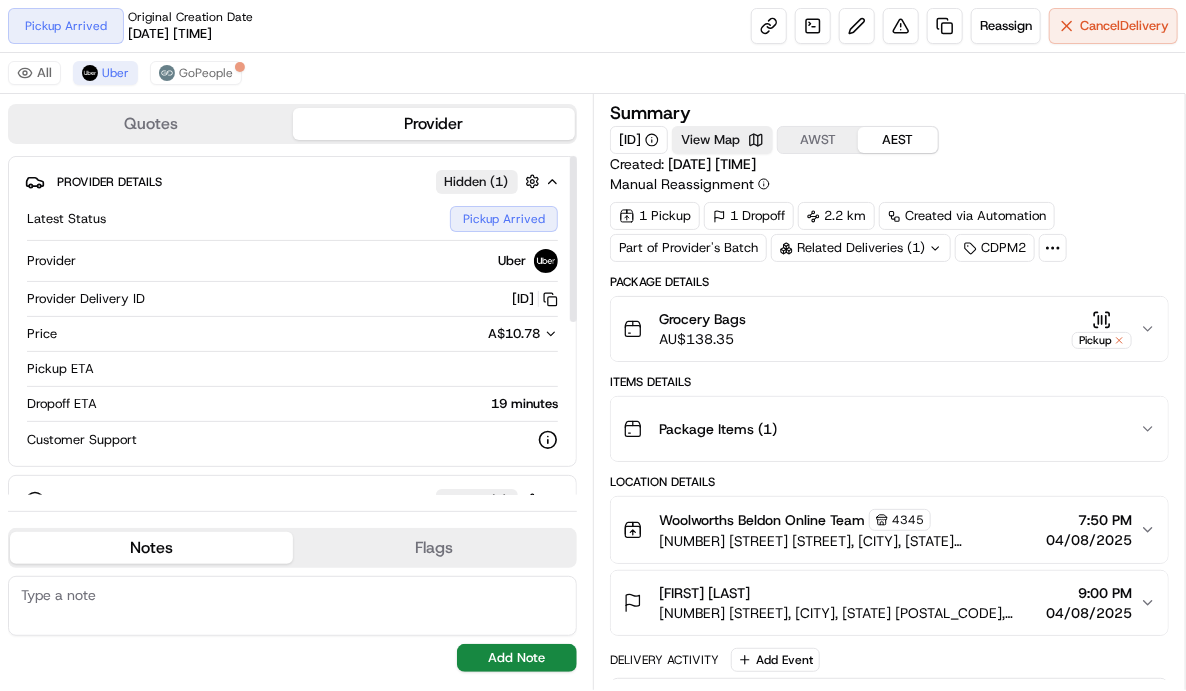 scroll, scrollTop: 160, scrollLeft: 0, axis: vertical 